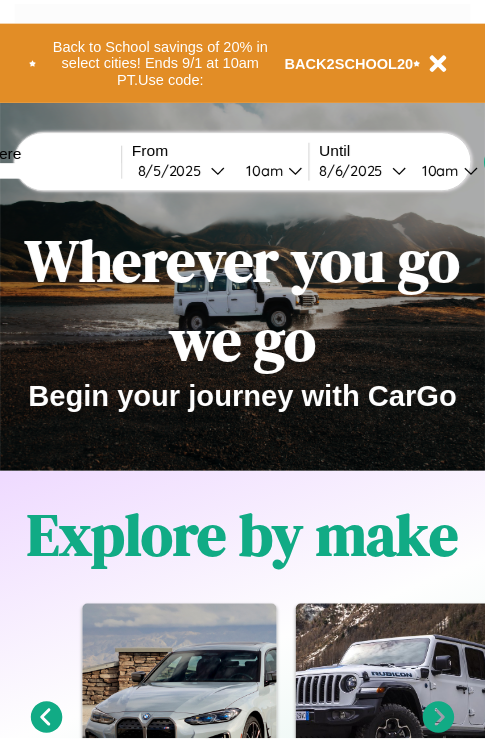 scroll, scrollTop: 0, scrollLeft: 0, axis: both 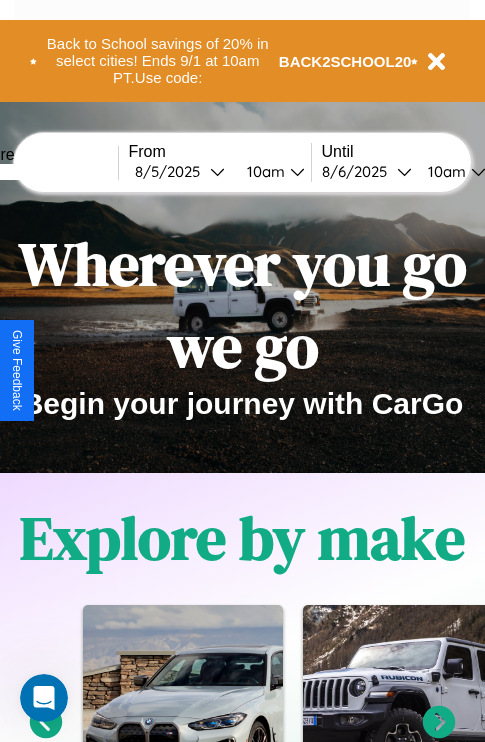 click at bounding box center [43, 172] 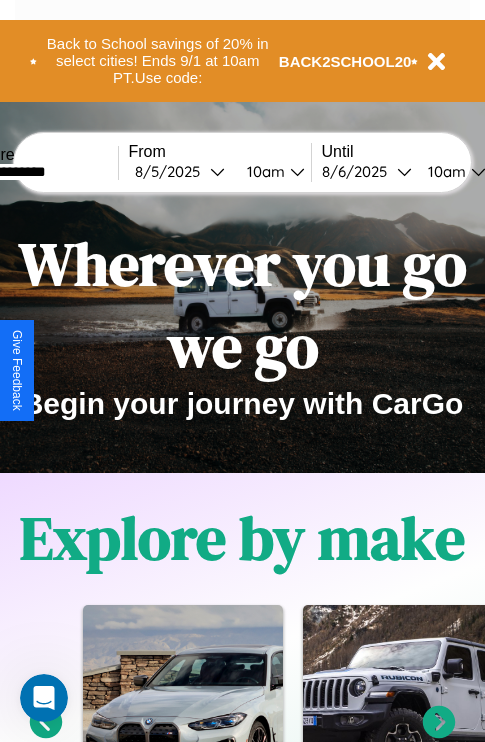 type on "**********" 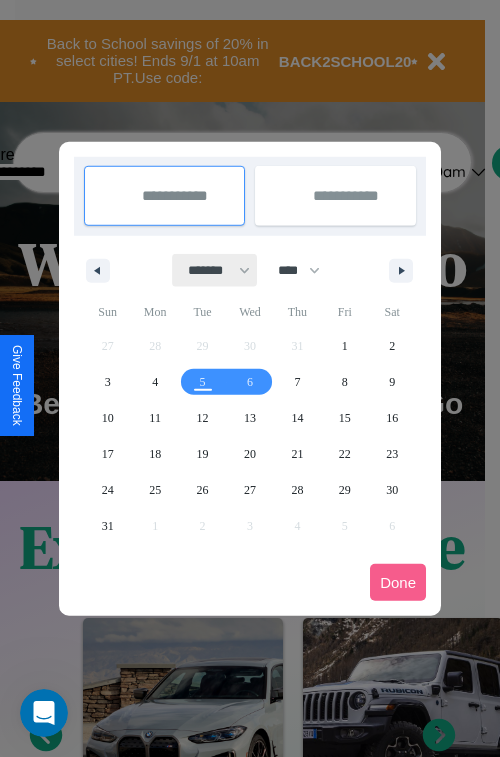 click on "******* ******** ***** ***** *** **** **** ****** ********* ******* ******** ********" at bounding box center [215, 270] 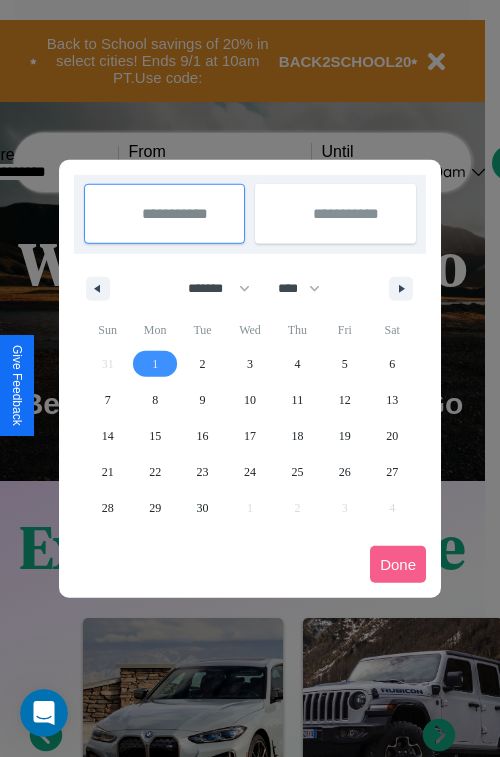 click on "1" at bounding box center [155, 364] 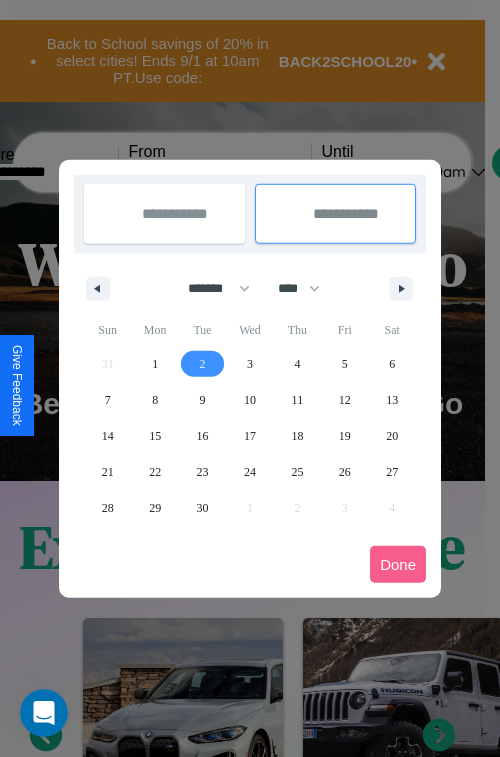 click on "2" at bounding box center [203, 364] 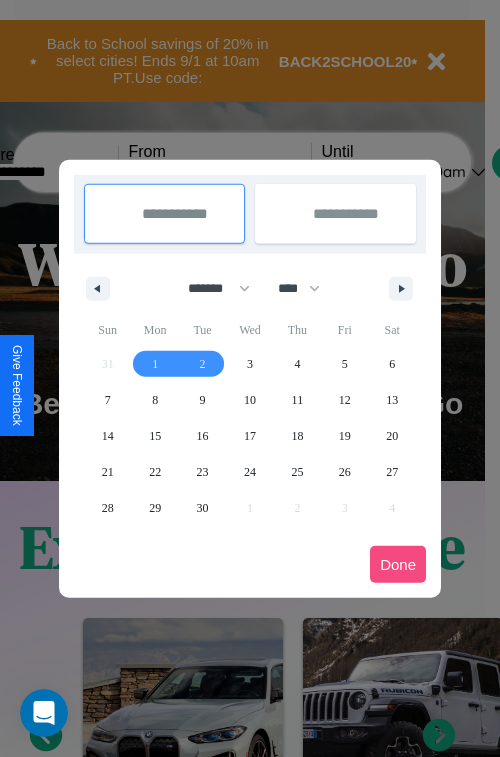 click on "Done" at bounding box center [398, 564] 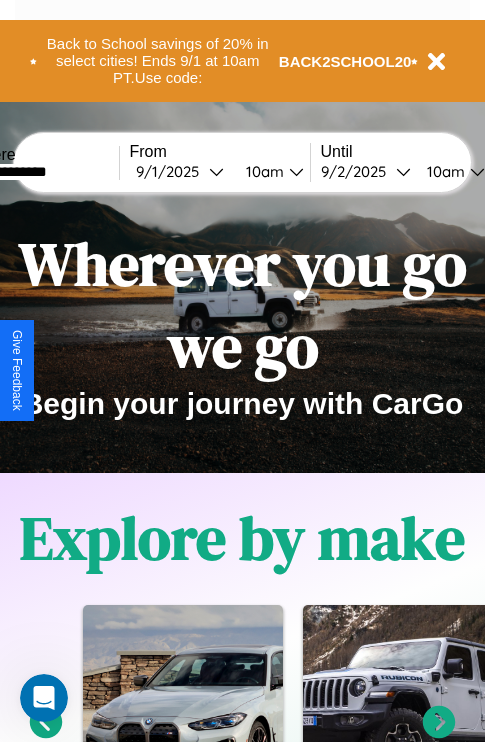 click on "10am" at bounding box center [262, 171] 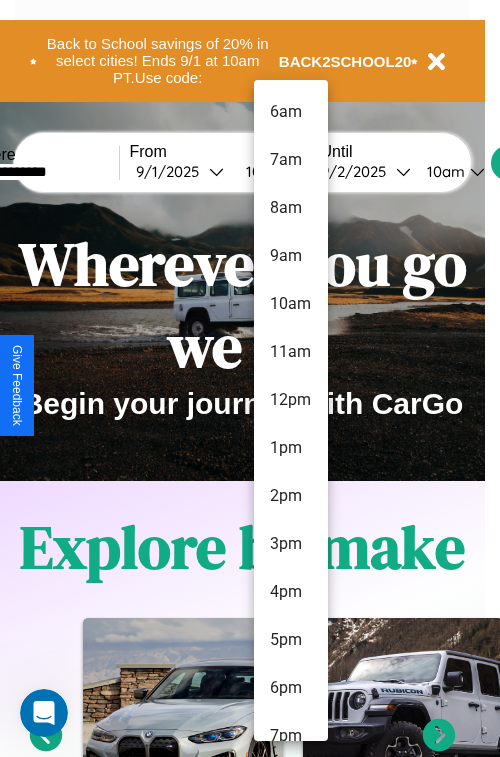click on "12pm" at bounding box center [291, 400] 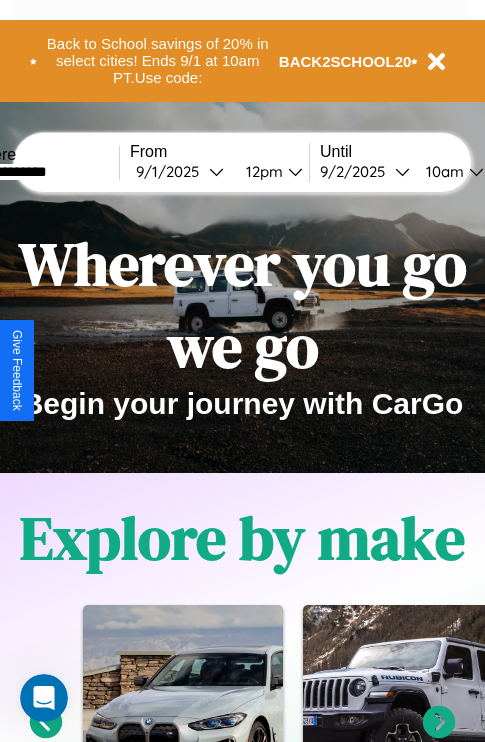 scroll, scrollTop: 0, scrollLeft: 67, axis: horizontal 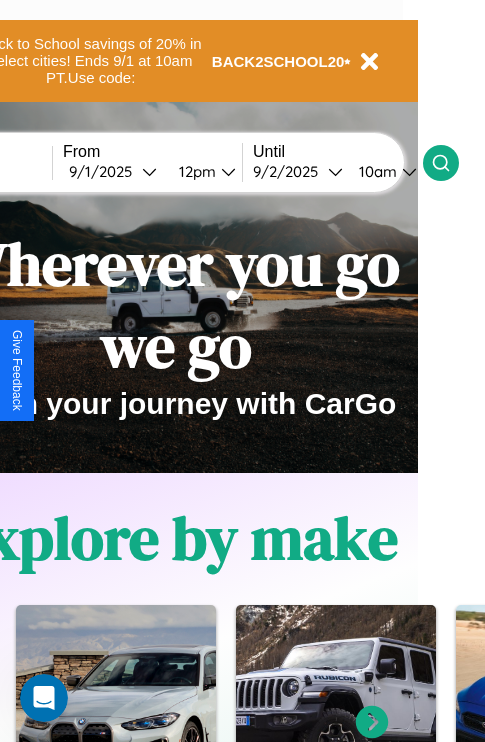 click 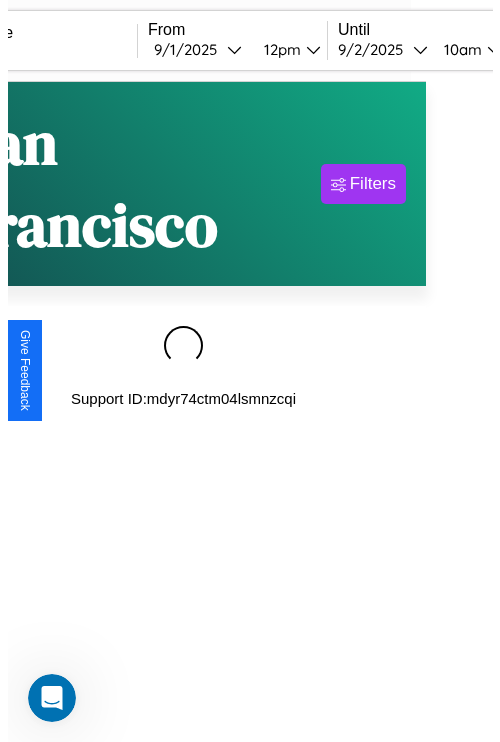 scroll, scrollTop: 0, scrollLeft: 0, axis: both 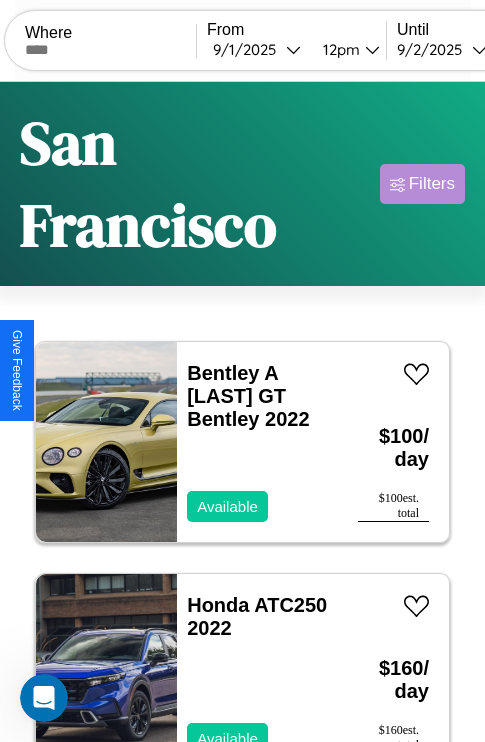click on "Filters" at bounding box center (432, 184) 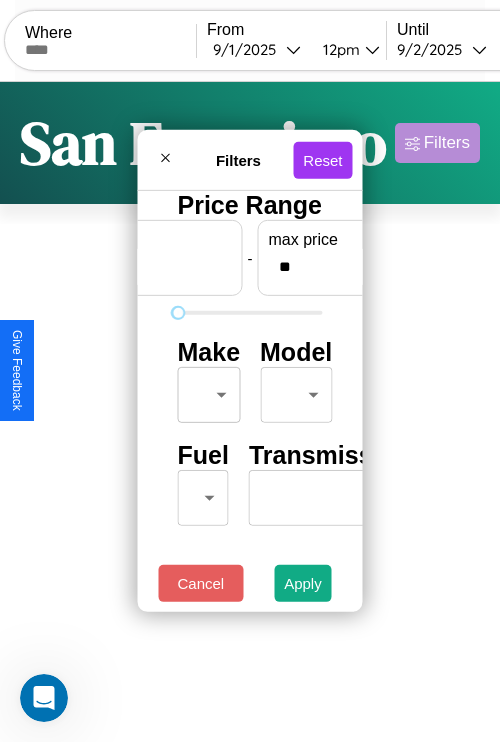 scroll, scrollTop: 0, scrollLeft: 124, axis: horizontal 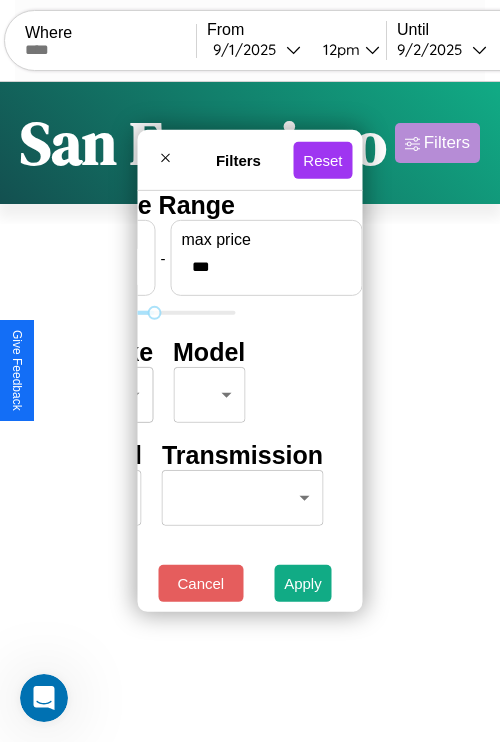 type on "***" 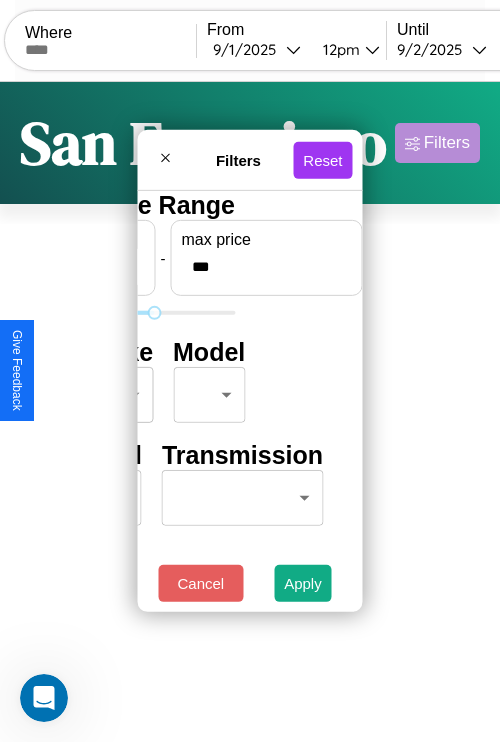 scroll, scrollTop: 0, scrollLeft: 0, axis: both 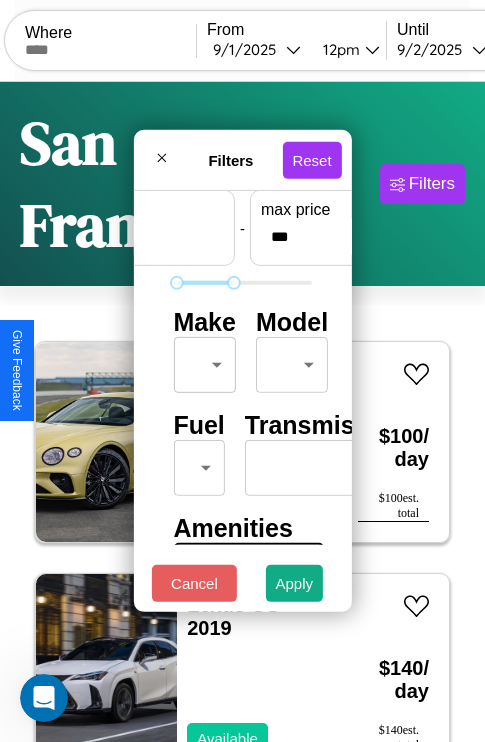 type on "**" 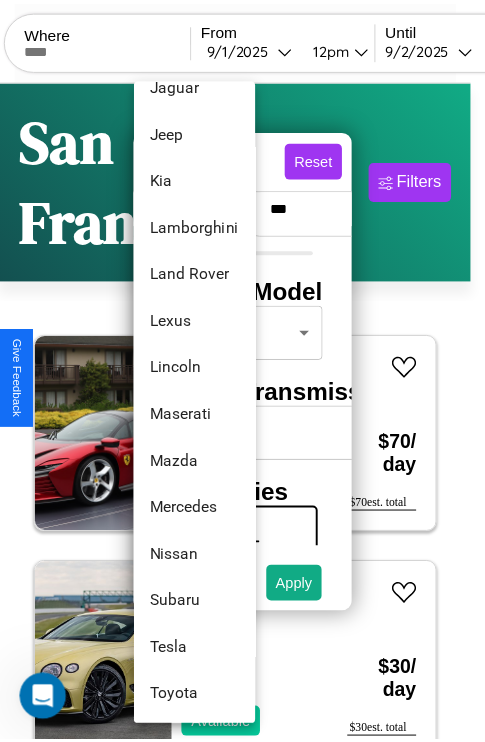 scroll, scrollTop: 1083, scrollLeft: 0, axis: vertical 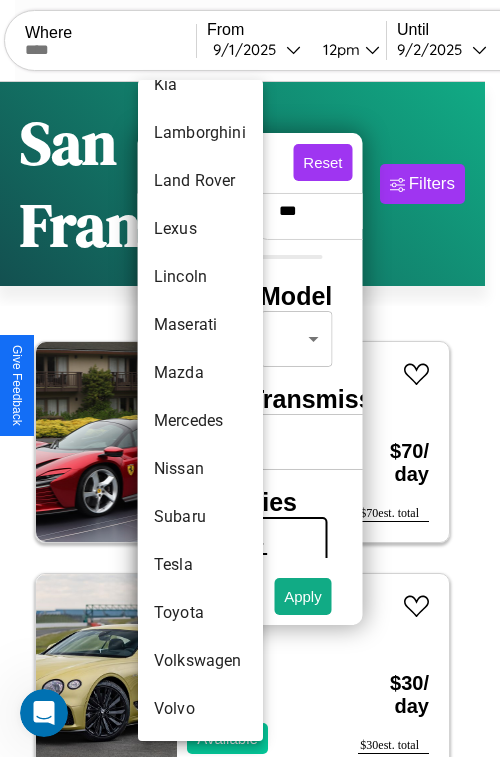 click on "Nissan" at bounding box center [200, 469] 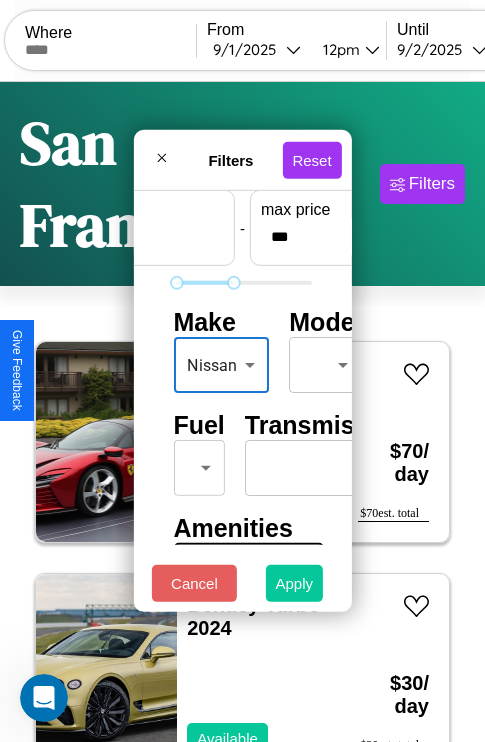 click on "Apply" at bounding box center [295, 583] 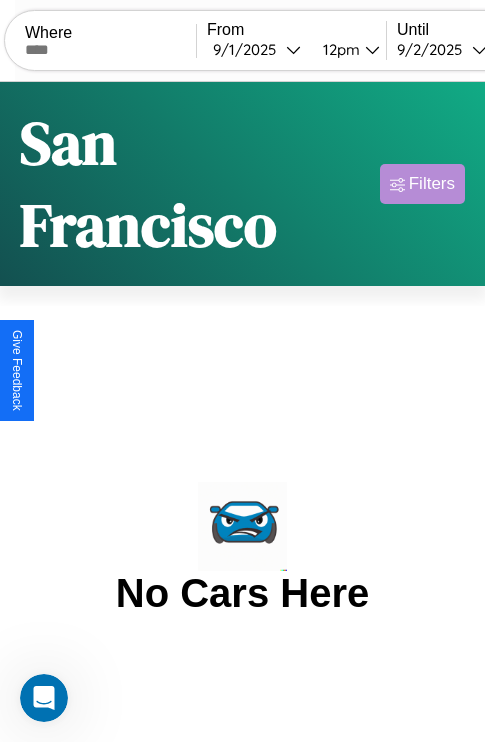 click on "Filters" at bounding box center (432, 184) 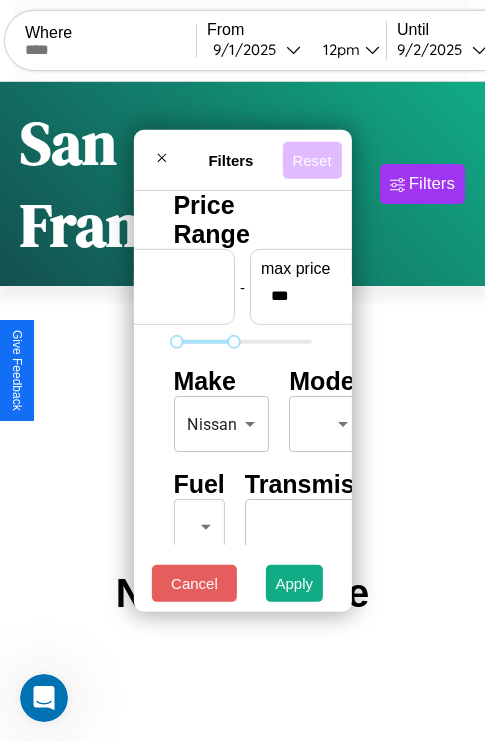 click on "Reset" at bounding box center [311, 159] 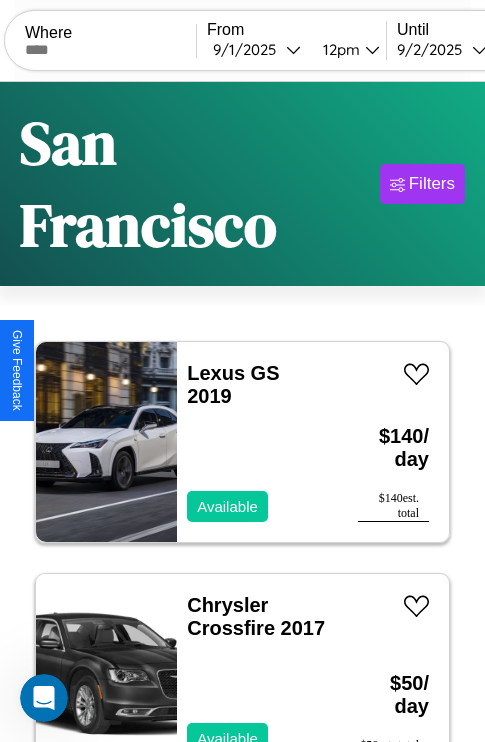 scroll, scrollTop: 154, scrollLeft: 0, axis: vertical 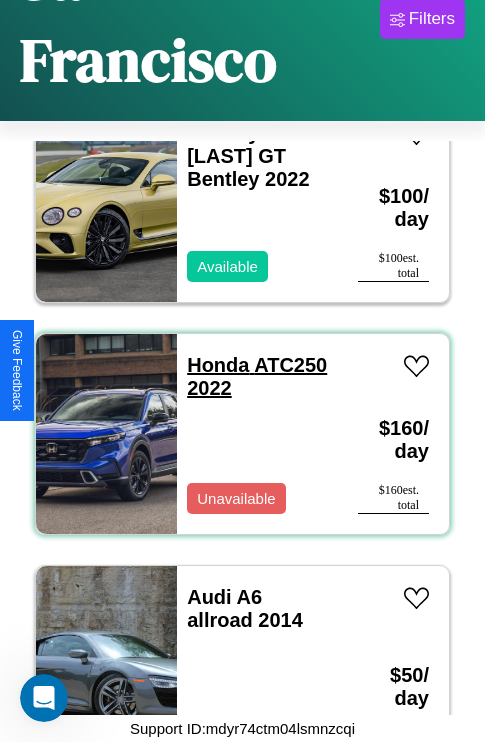 click on "Honda   ATC250   2022" at bounding box center [257, 376] 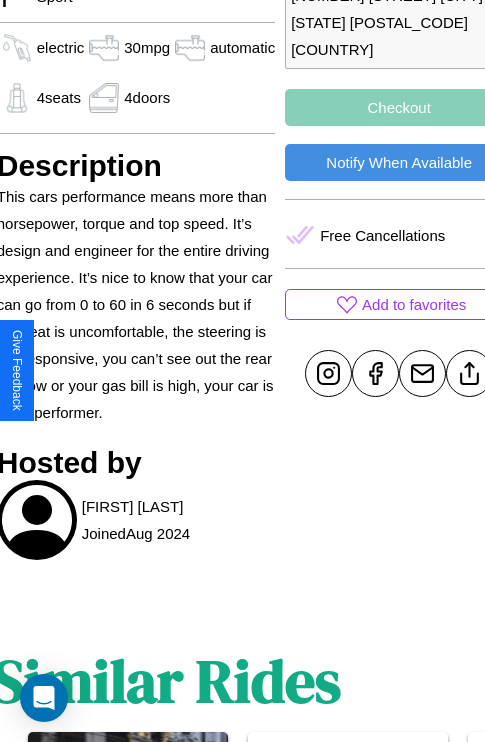 scroll, scrollTop: 791, scrollLeft: 76, axis: both 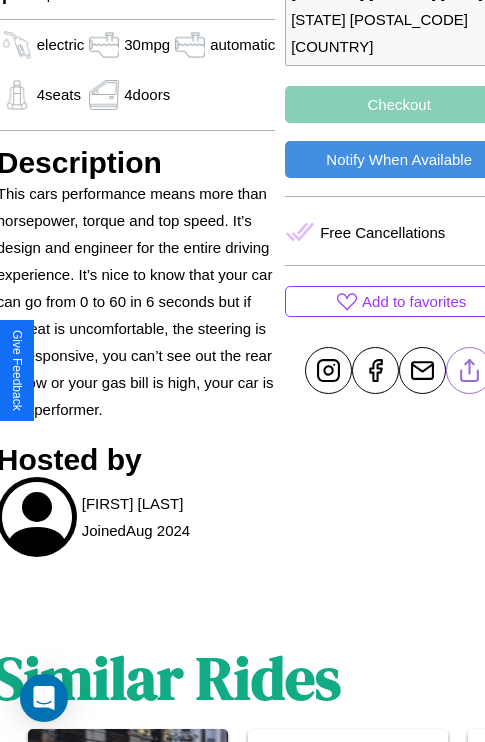 click 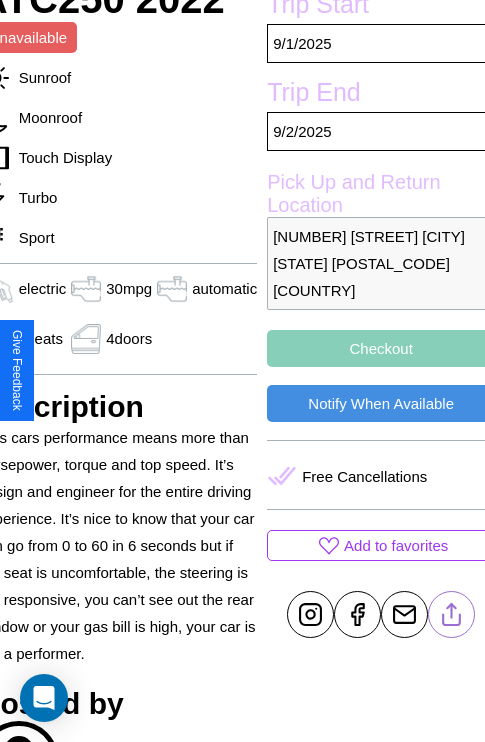 scroll, scrollTop: 525, scrollLeft: 96, axis: both 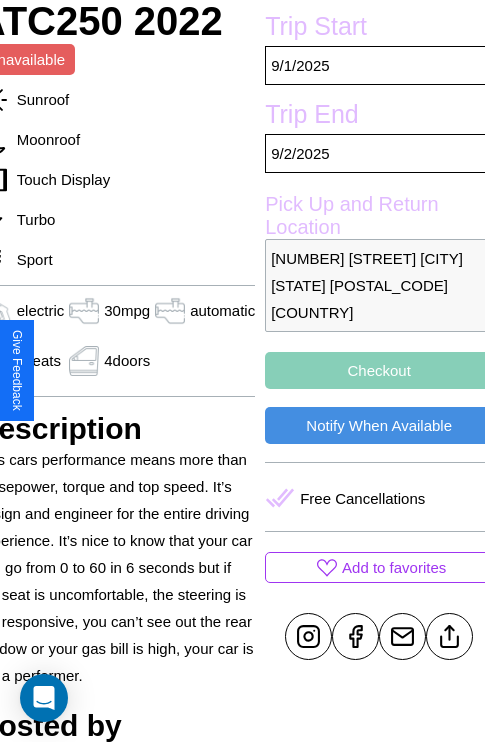 click on "Checkout" at bounding box center [379, 370] 